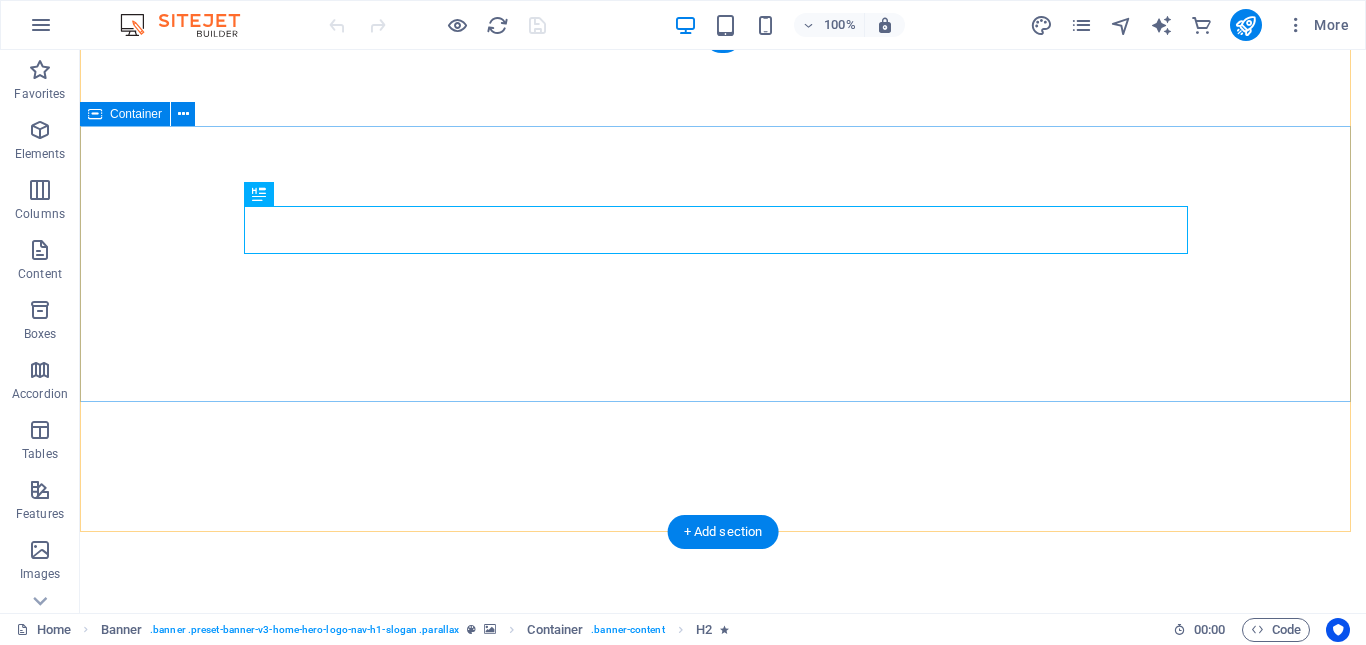 scroll, scrollTop: 0, scrollLeft: 0, axis: both 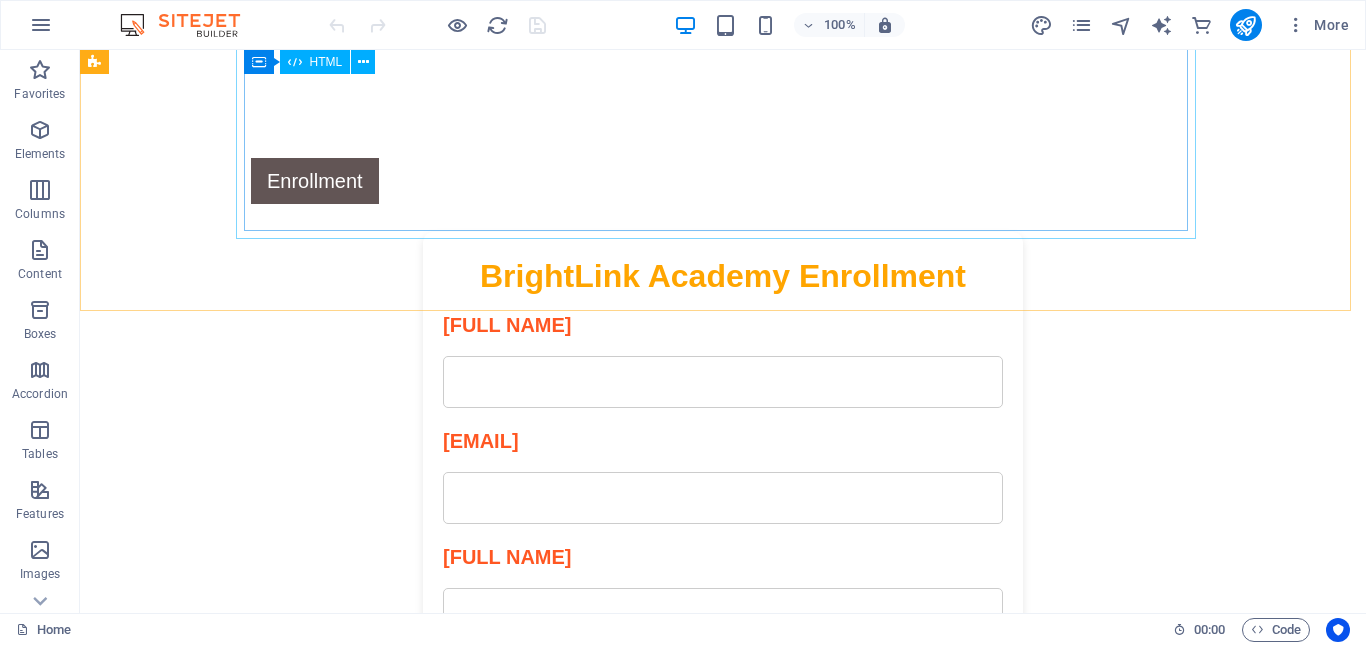 click on "HTML" at bounding box center (326, 62) 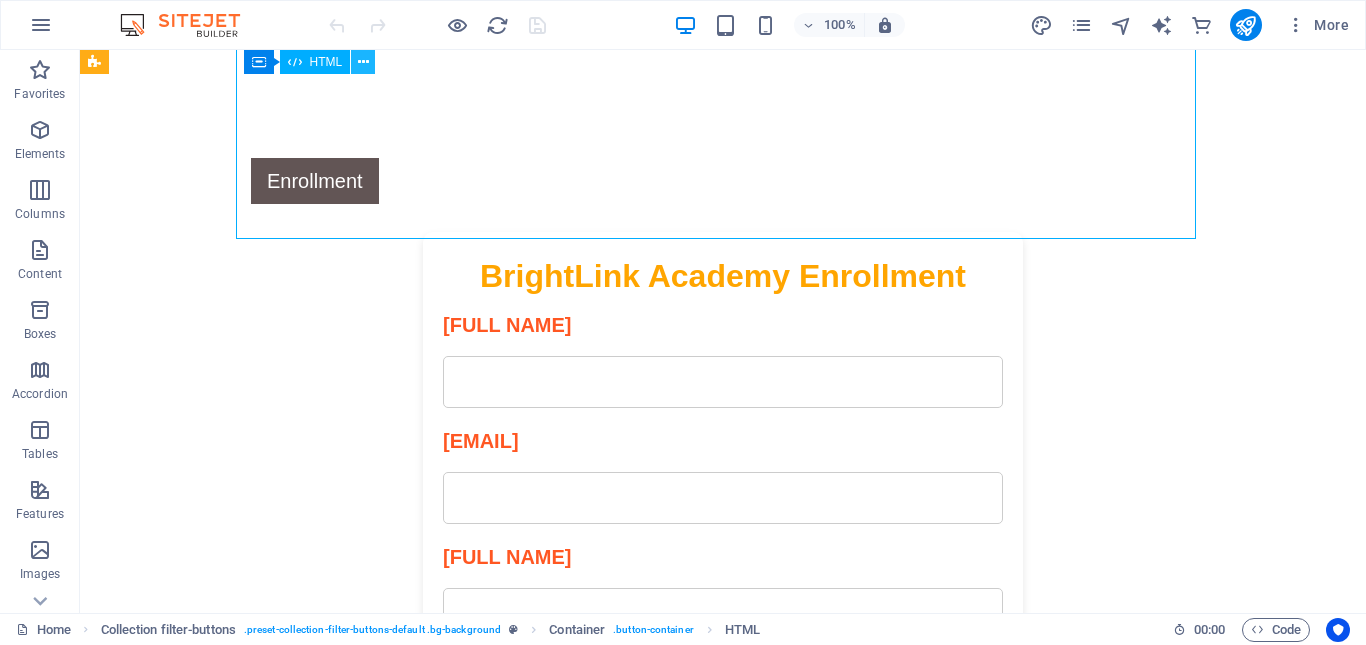 click at bounding box center [363, 62] 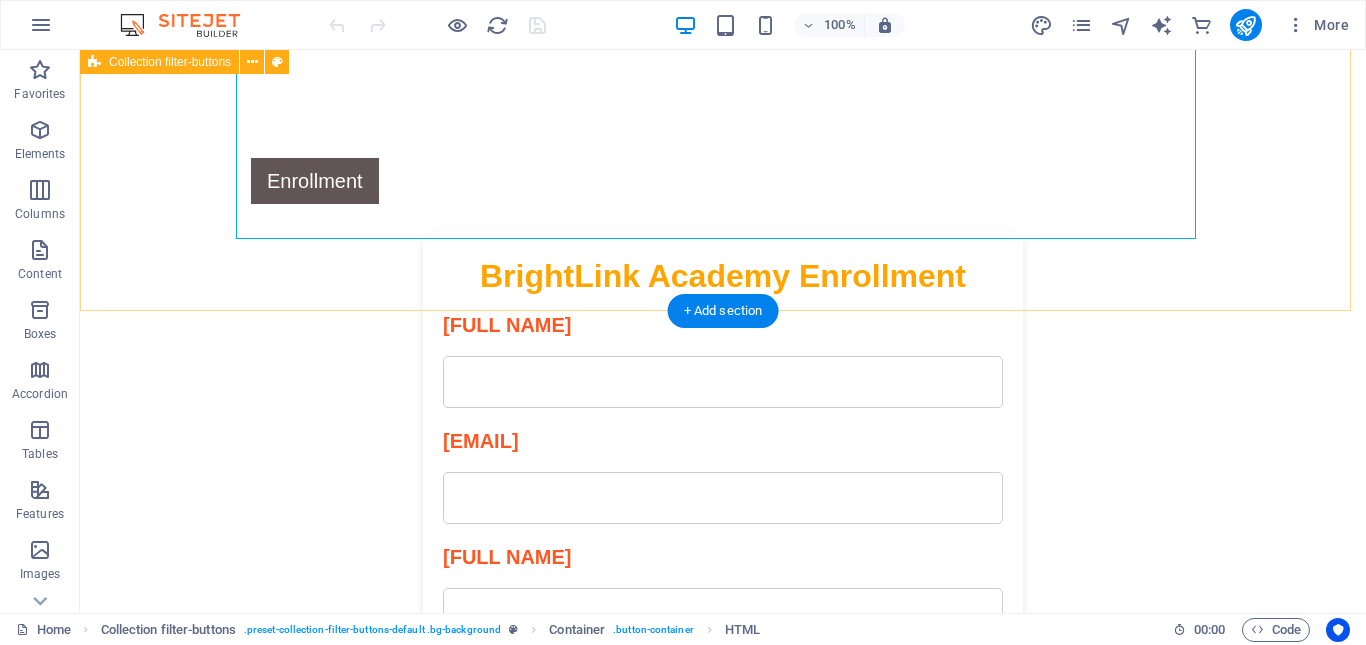click on "Enrollment
BrightLink Academy Enrollment
Parent Full Name
Parent Email
Learner Full Name
Grade Applying For
Select Grade
Grade R
Grade 1
Grade 2
Grade 3
Grade 4
Grade 5
Grade 6
Grade 7
Submit & Pay
Thank you for your application!
Your enrollment form has been submitted successfully.
Reference Number:
Your receipt is being downloaded, and you will be redirected to payment." at bounding box center (723, 483) 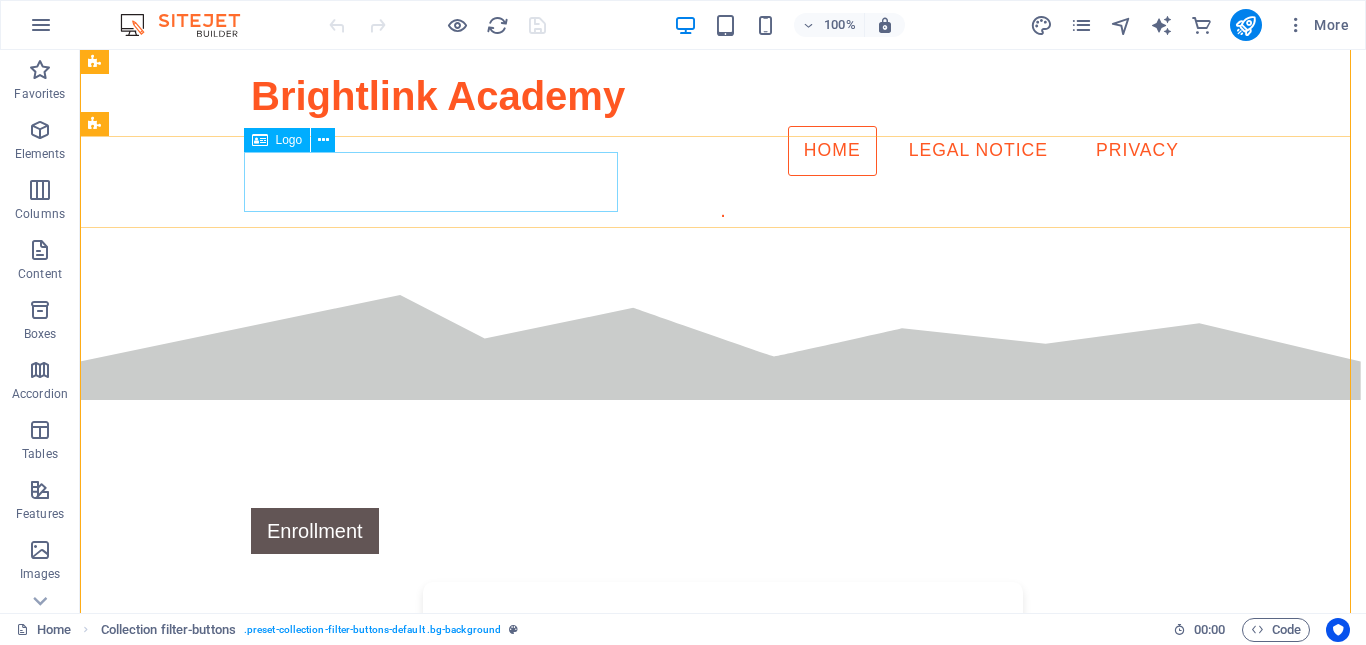 scroll, scrollTop: 300, scrollLeft: 0, axis: vertical 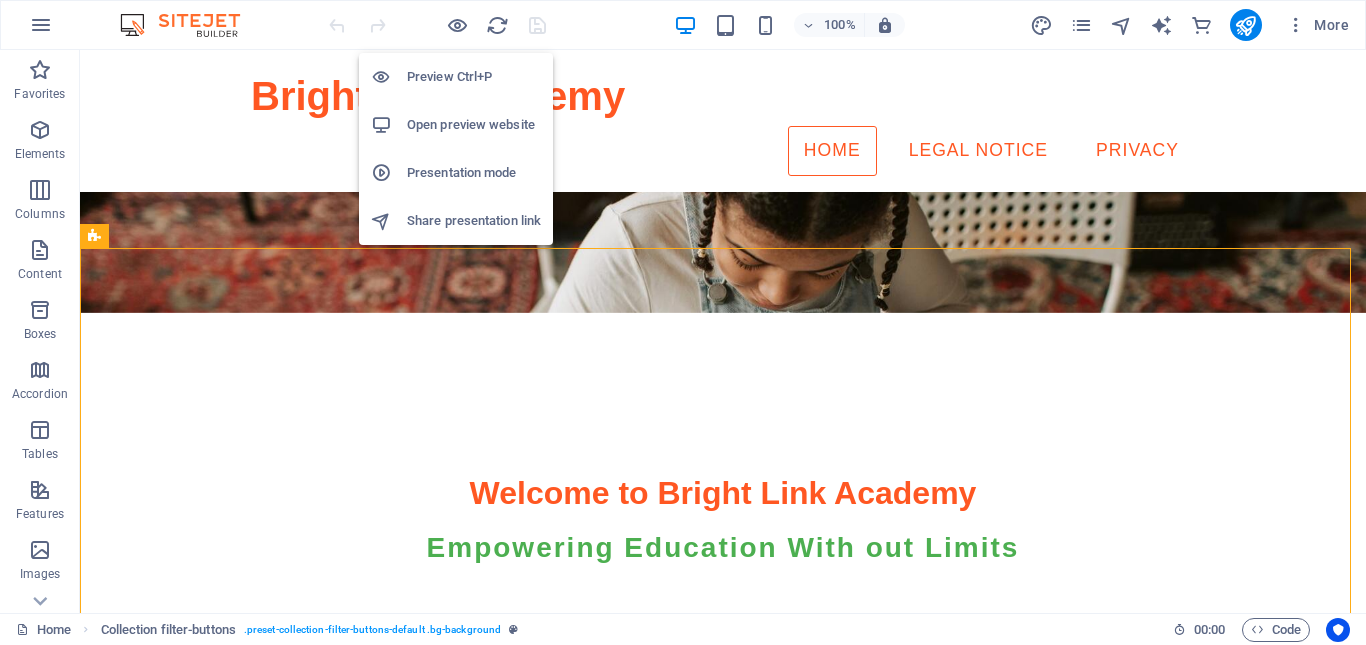 click on "Open preview website" at bounding box center (474, 125) 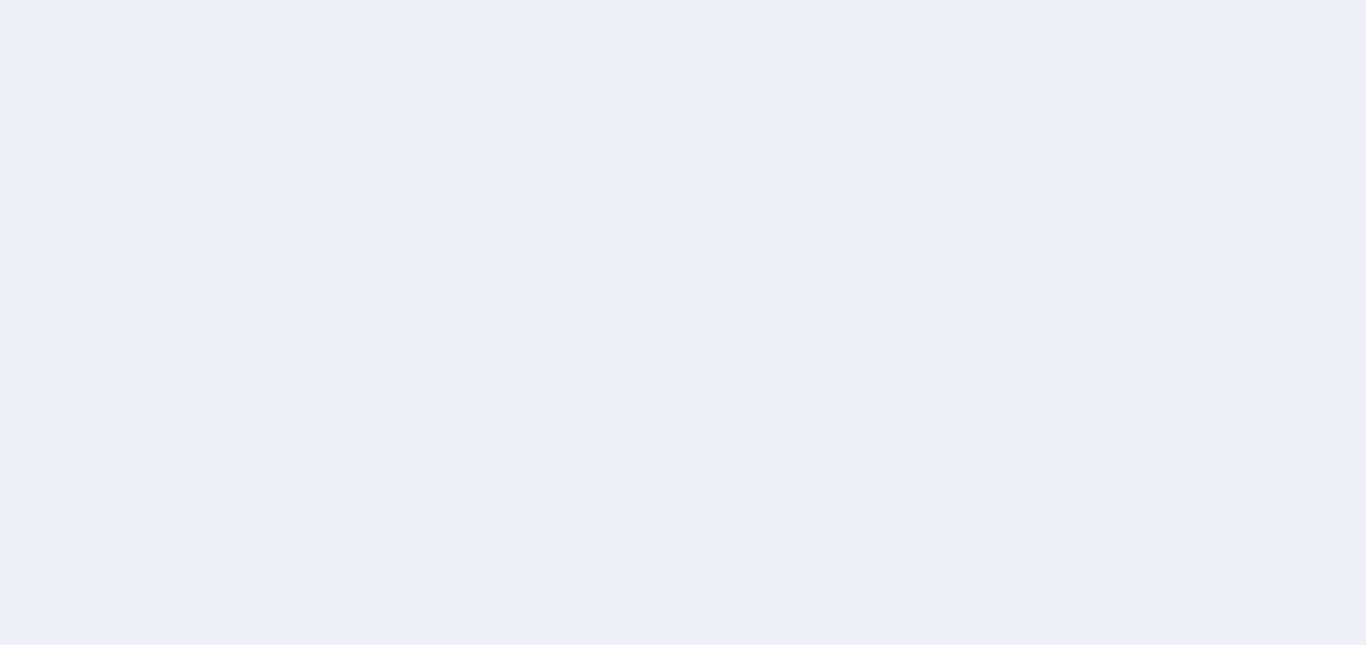 scroll, scrollTop: 0, scrollLeft: 0, axis: both 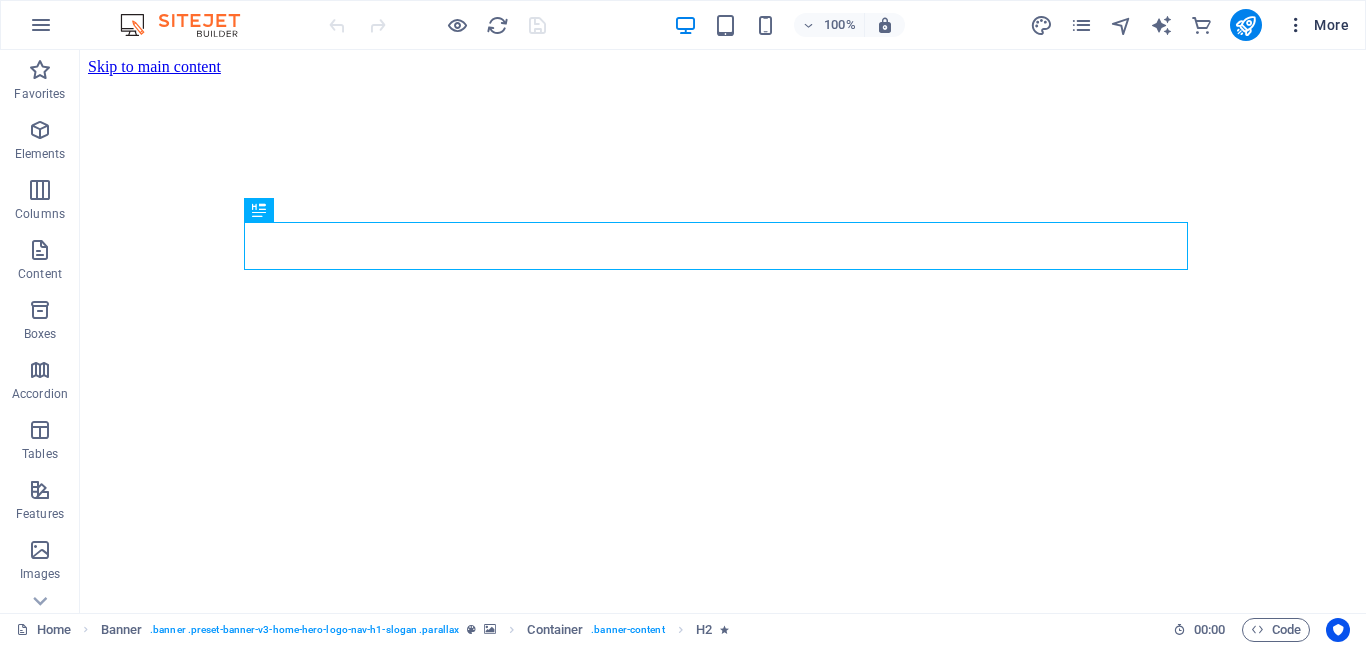 click on "More" at bounding box center (1317, 25) 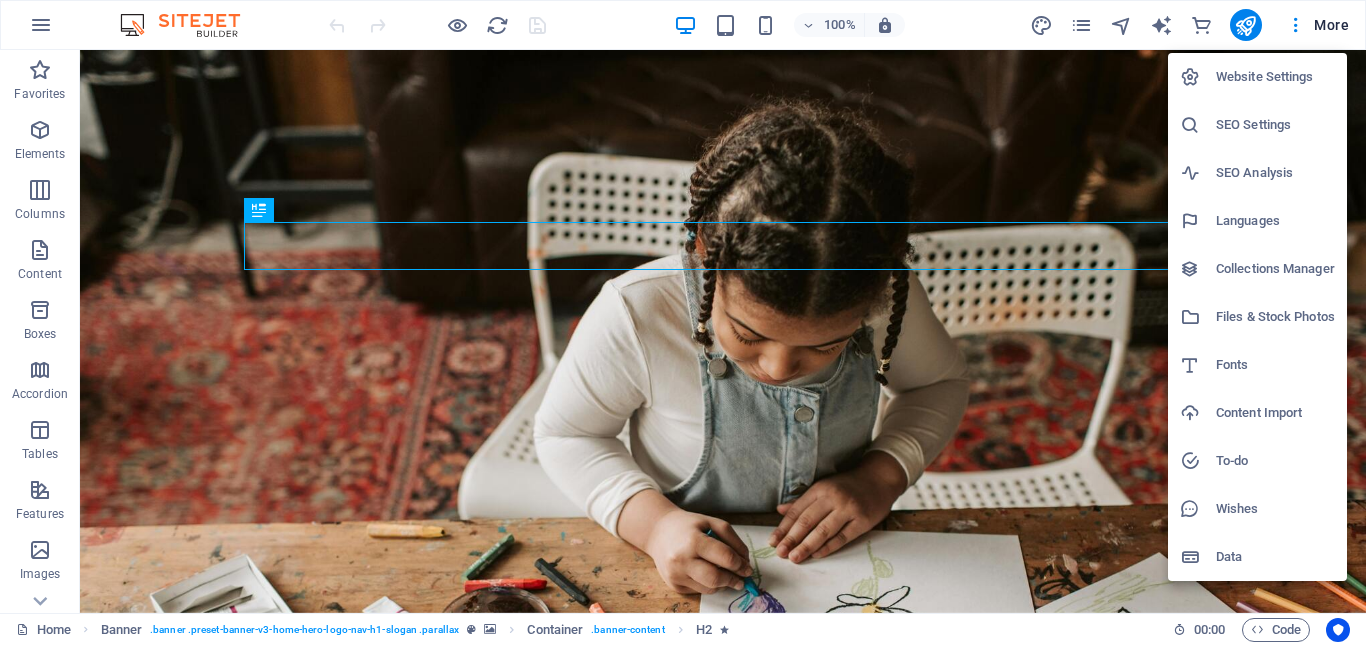 click at bounding box center [683, 322] 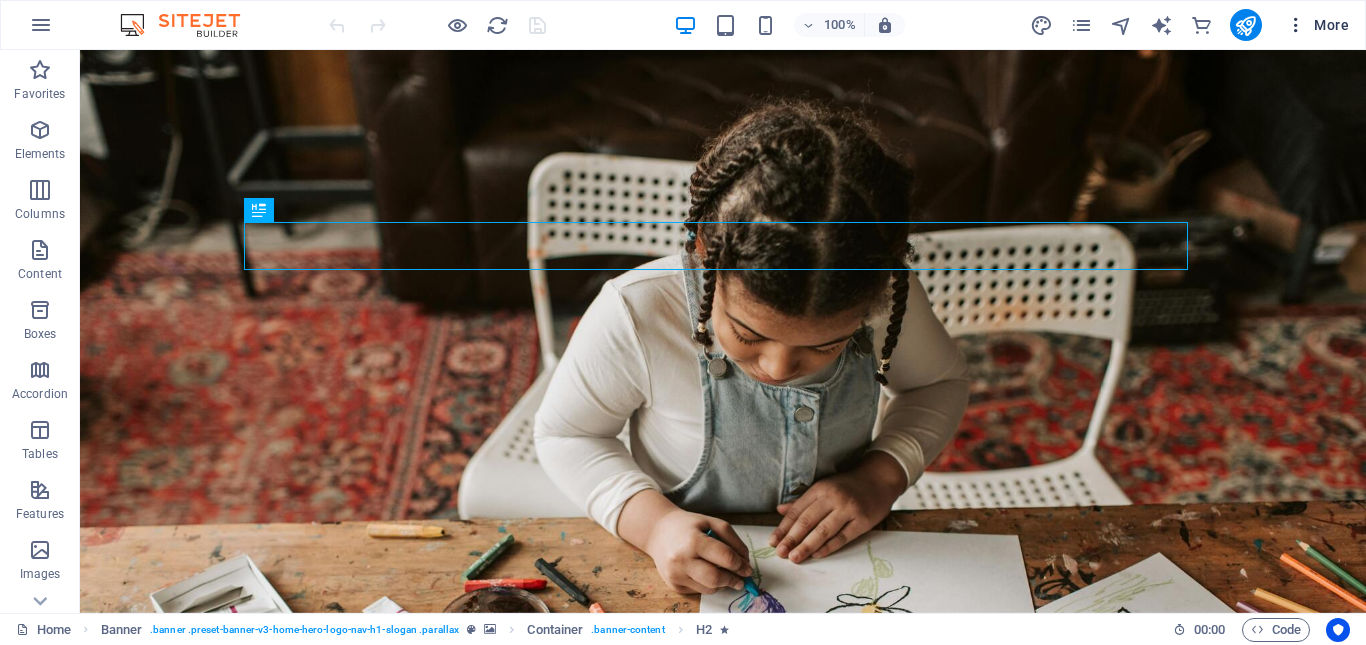 click at bounding box center (1296, 25) 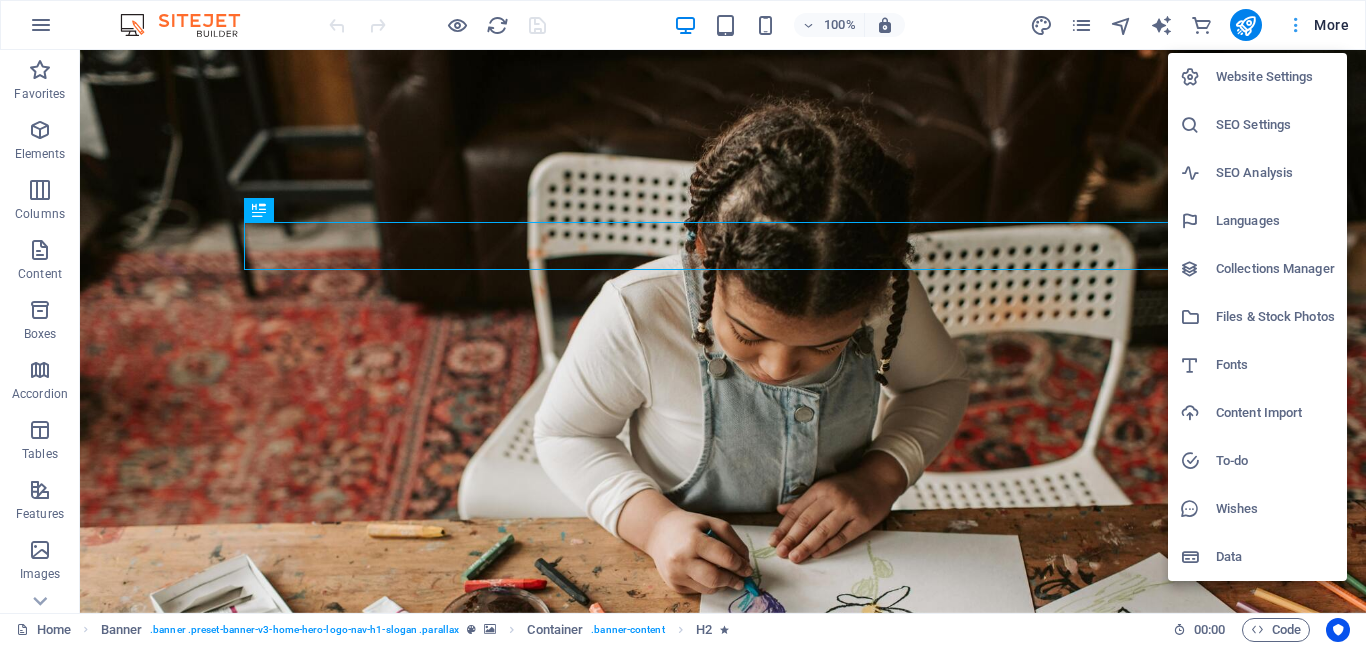 click at bounding box center [683, 322] 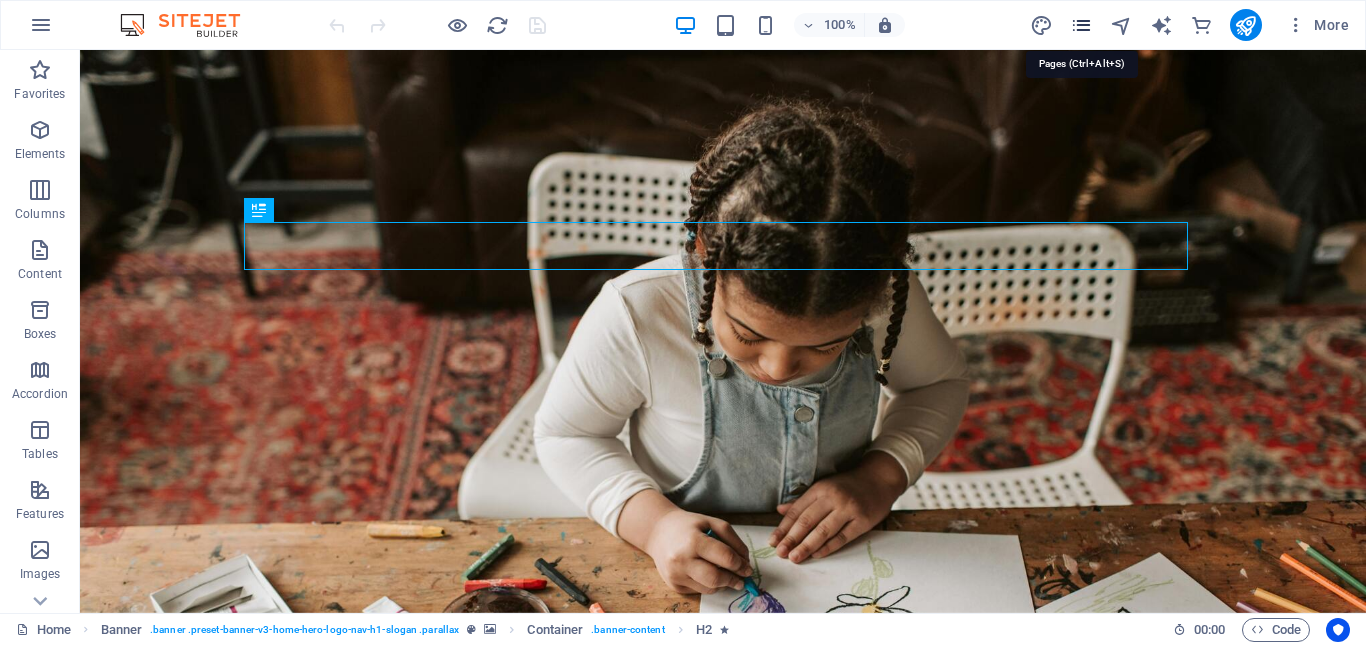click at bounding box center (1081, 25) 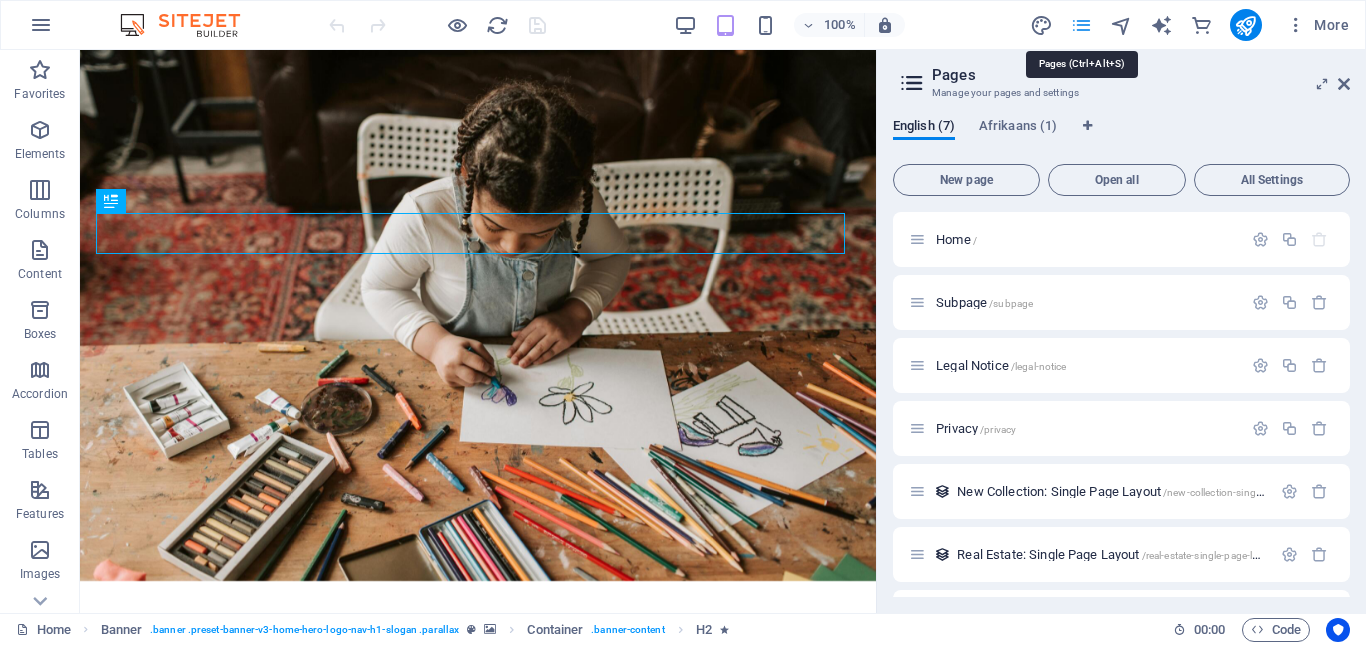 click at bounding box center (1081, 25) 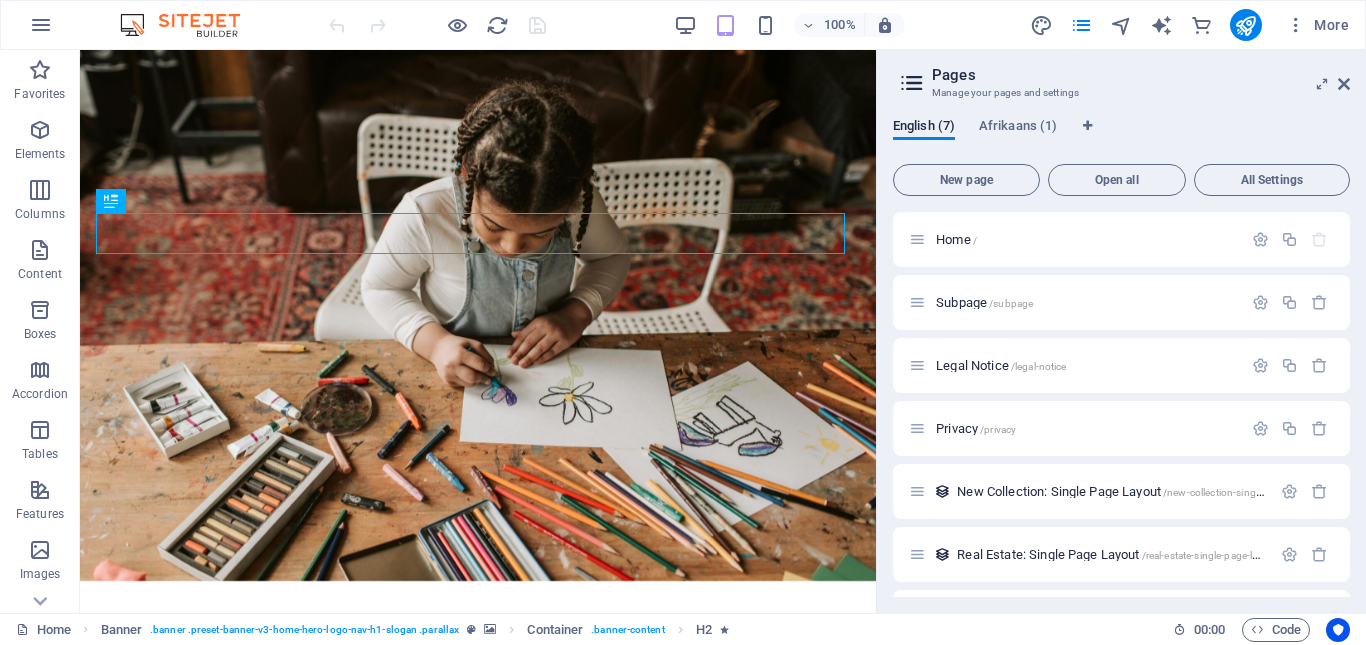 click on "Pages" at bounding box center [1141, 75] 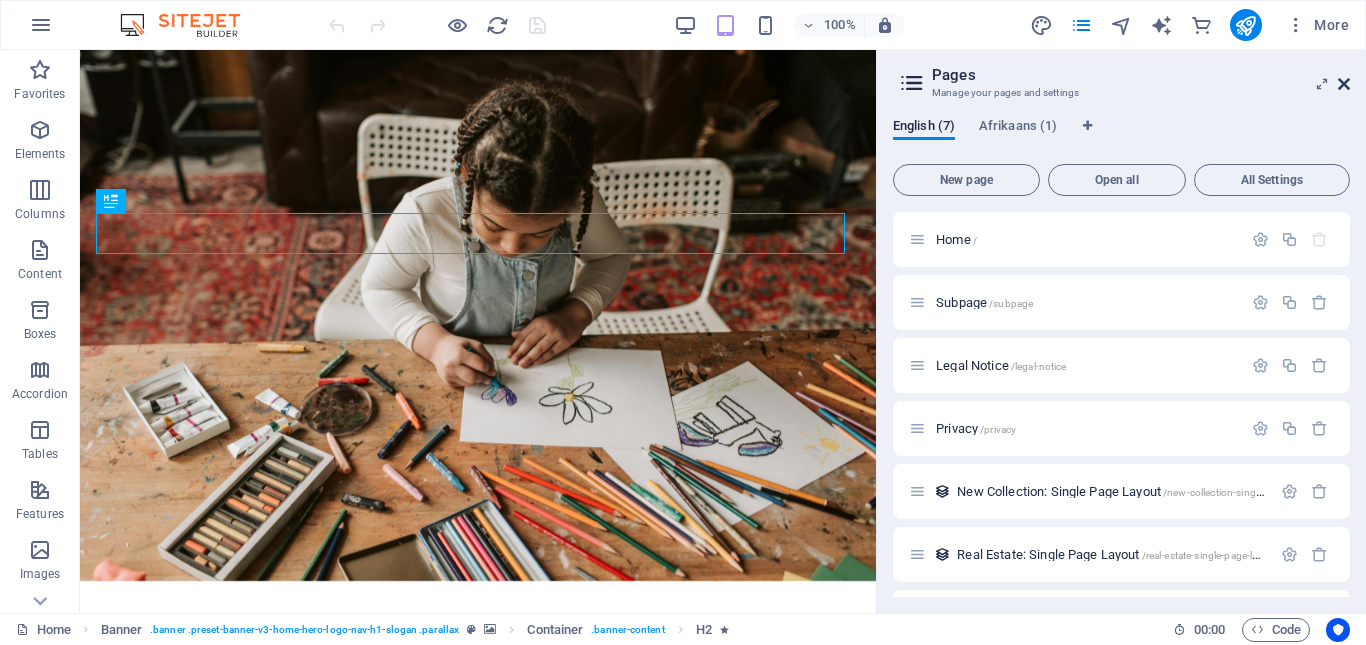 click at bounding box center (1344, 84) 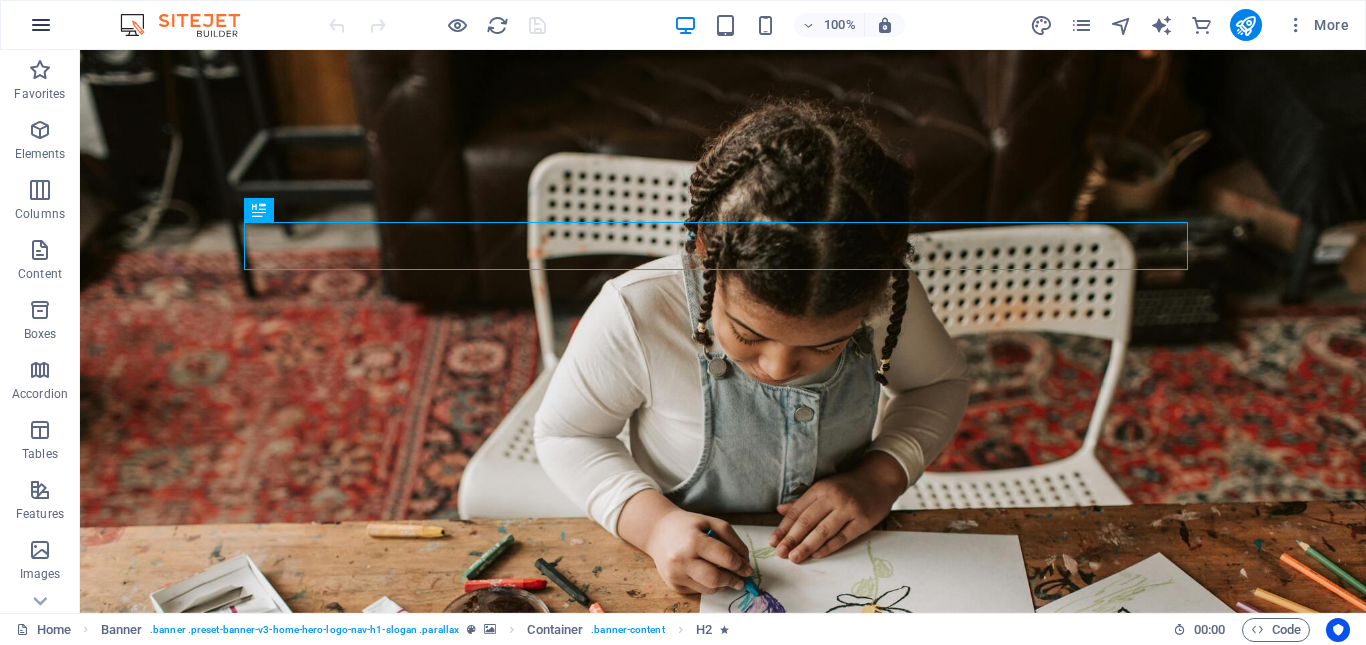 click at bounding box center (41, 25) 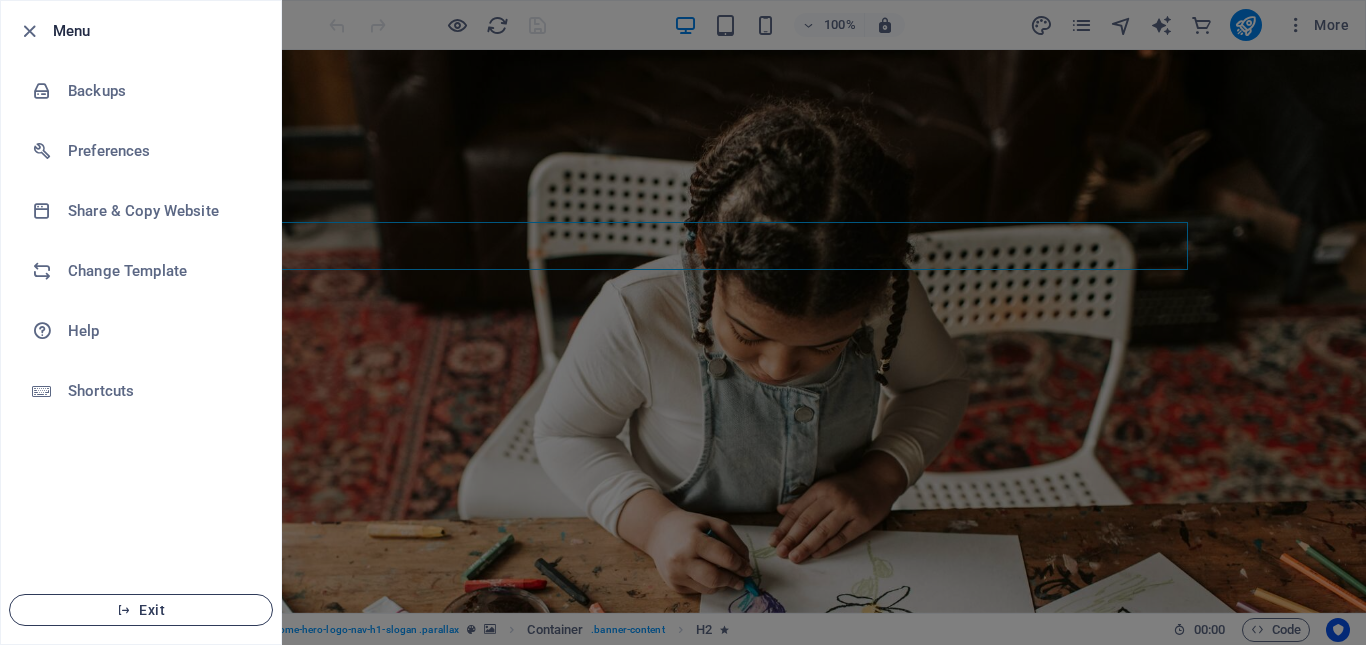 click on "Exit" at bounding box center [141, 610] 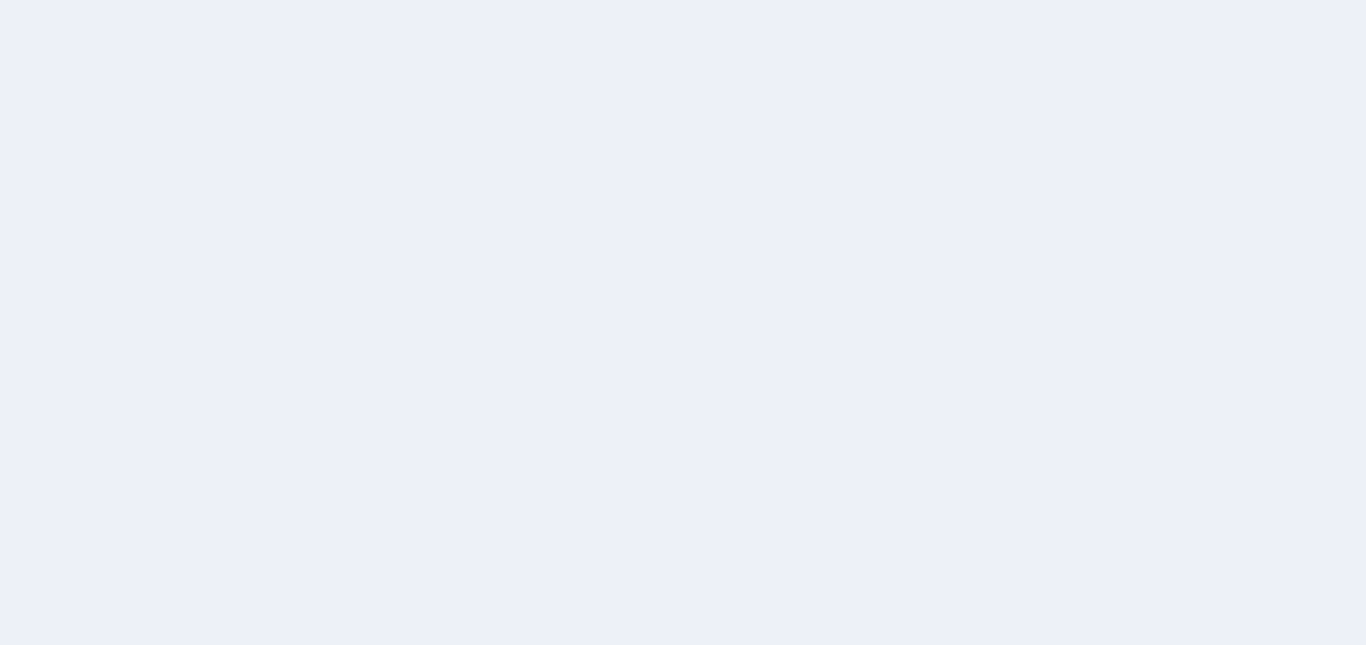 scroll, scrollTop: 0, scrollLeft: 0, axis: both 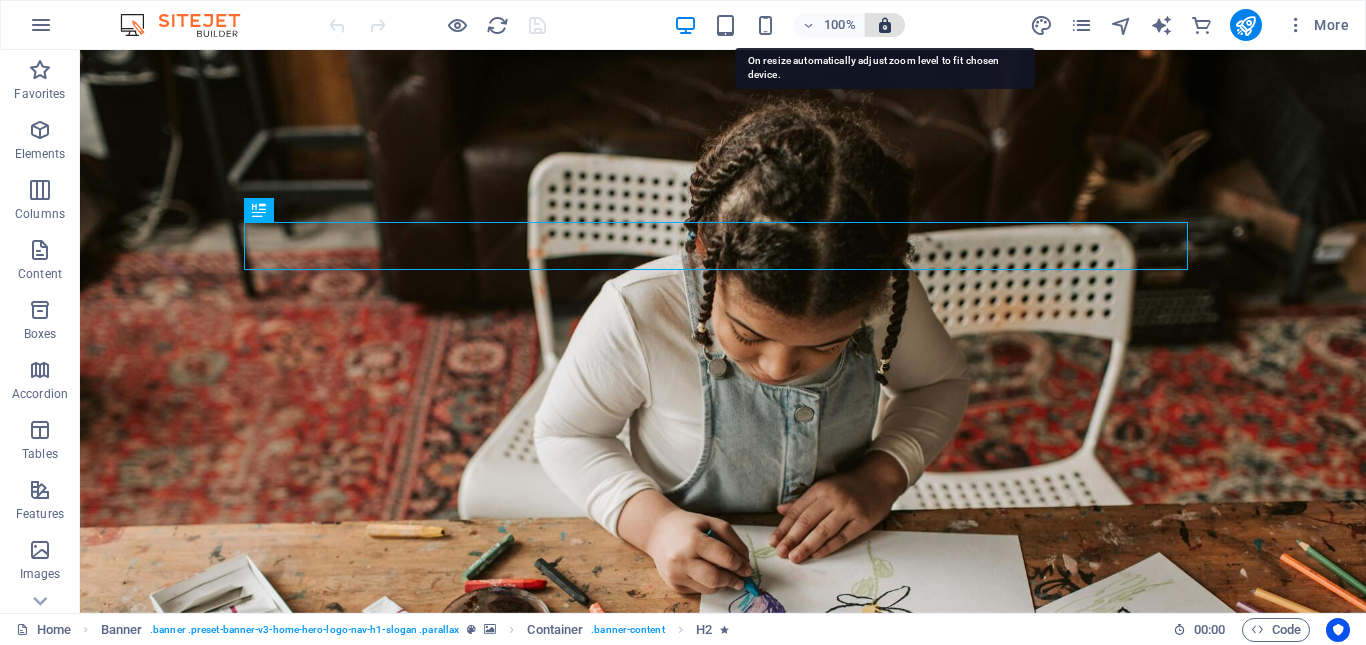 click at bounding box center [885, 25] 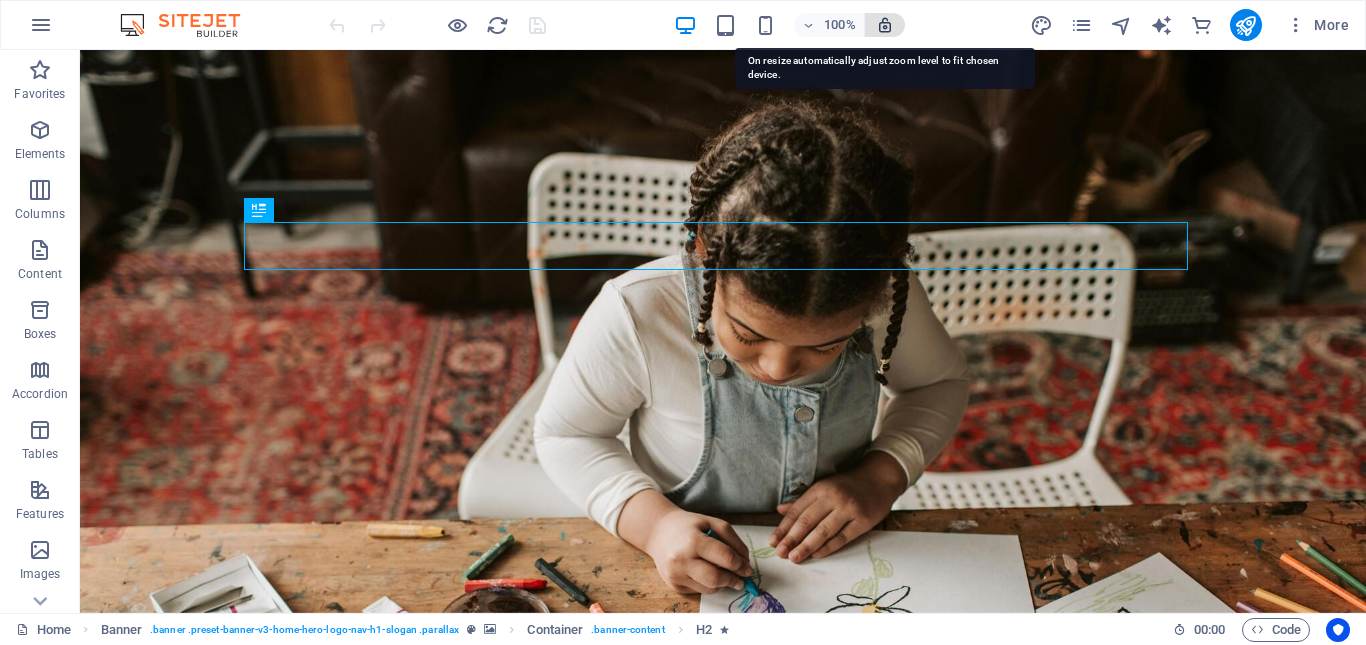 click at bounding box center (885, 25) 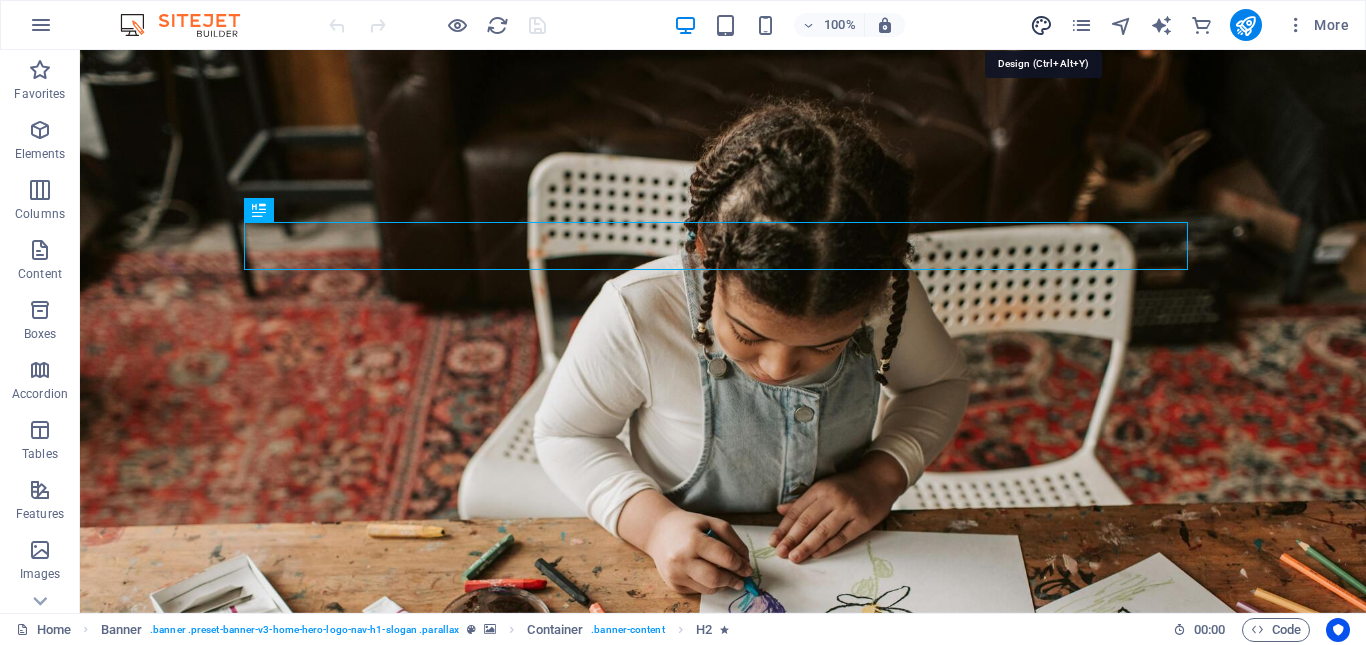 click at bounding box center [1041, 25] 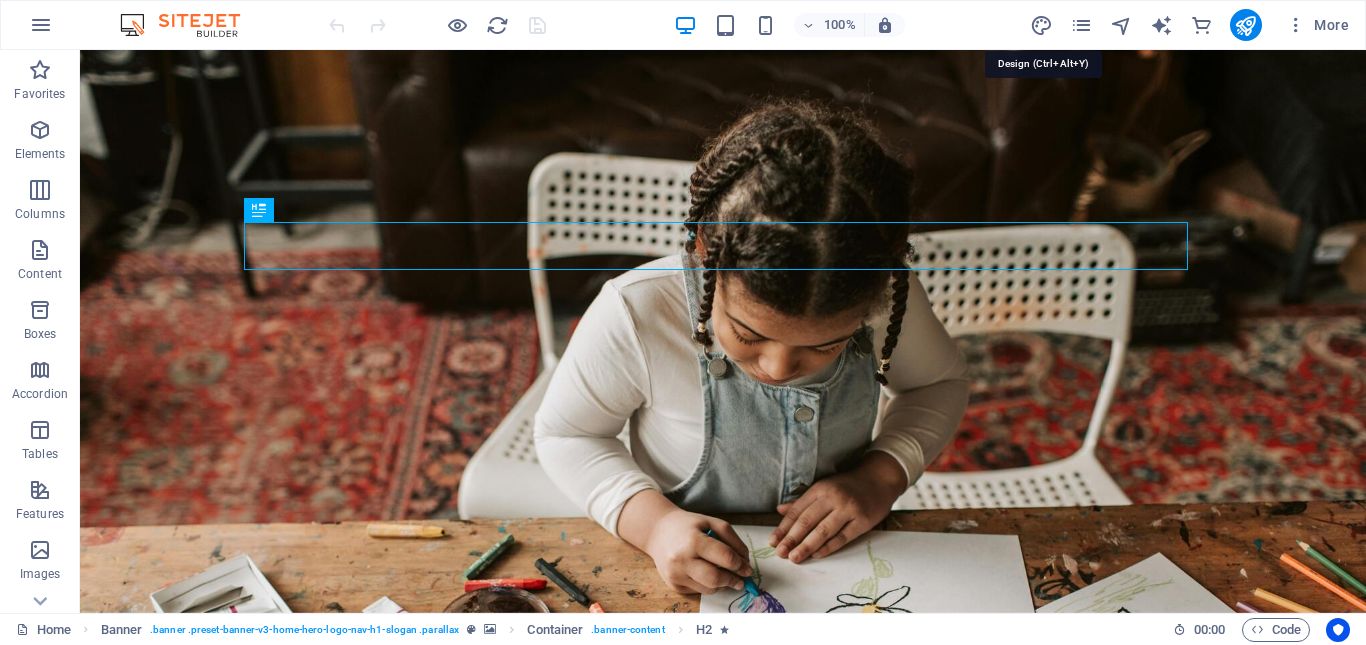 select on "700" 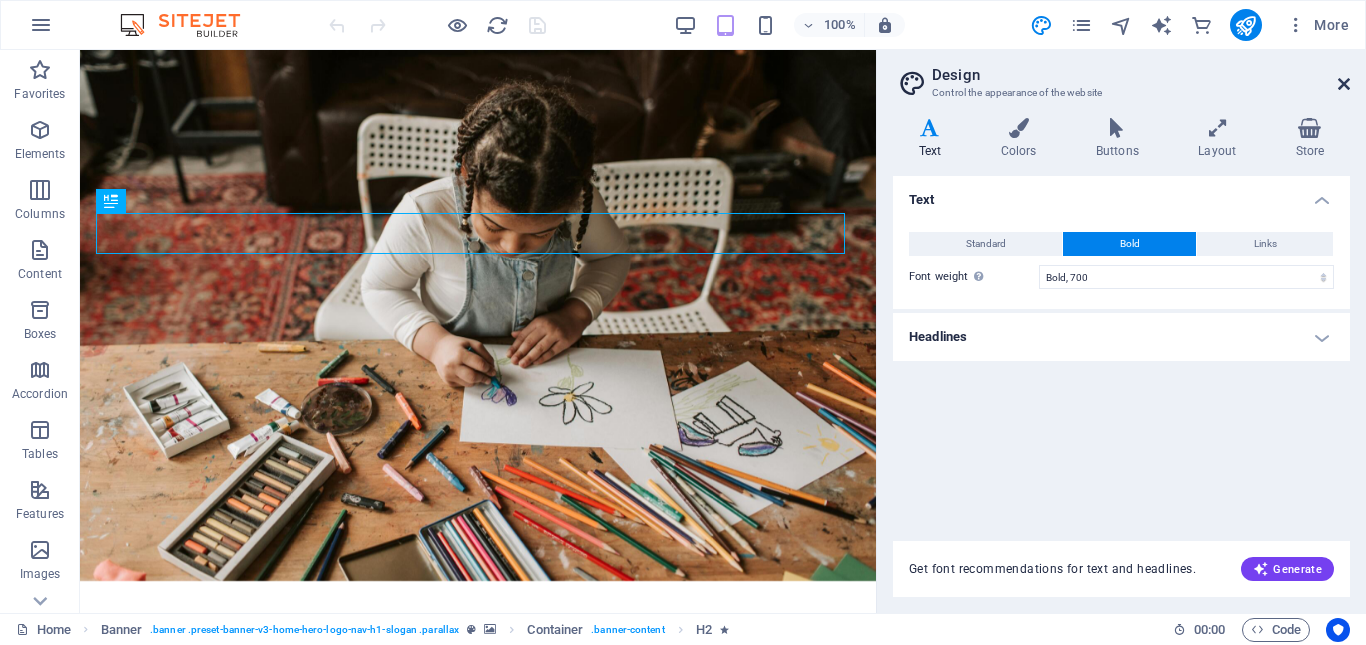 click at bounding box center [1344, 84] 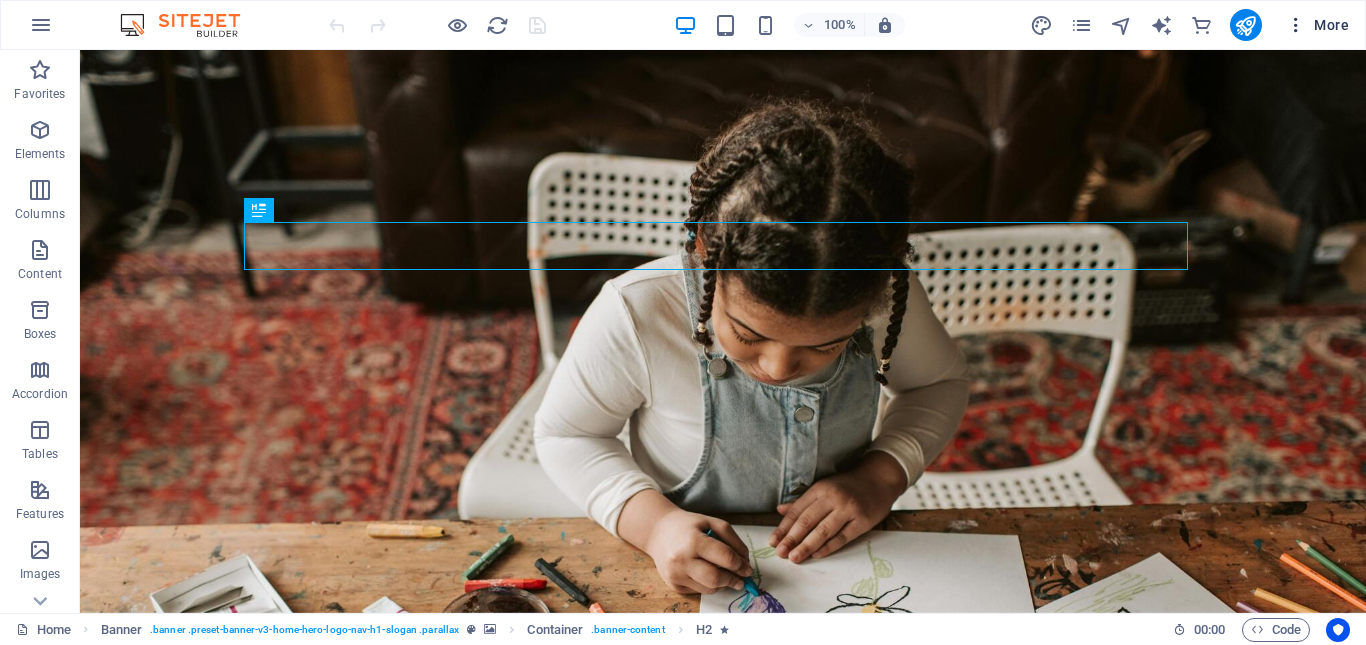 click at bounding box center (1296, 25) 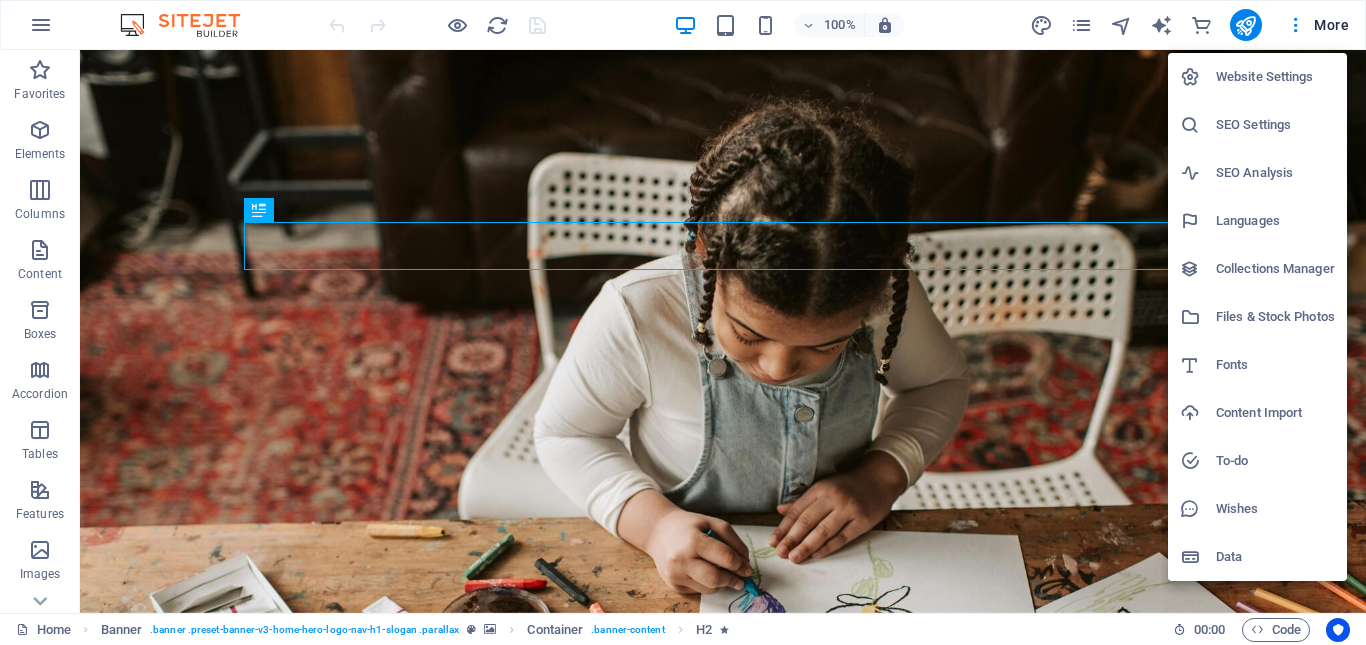 click on "Website Settings" at bounding box center (1275, 77) 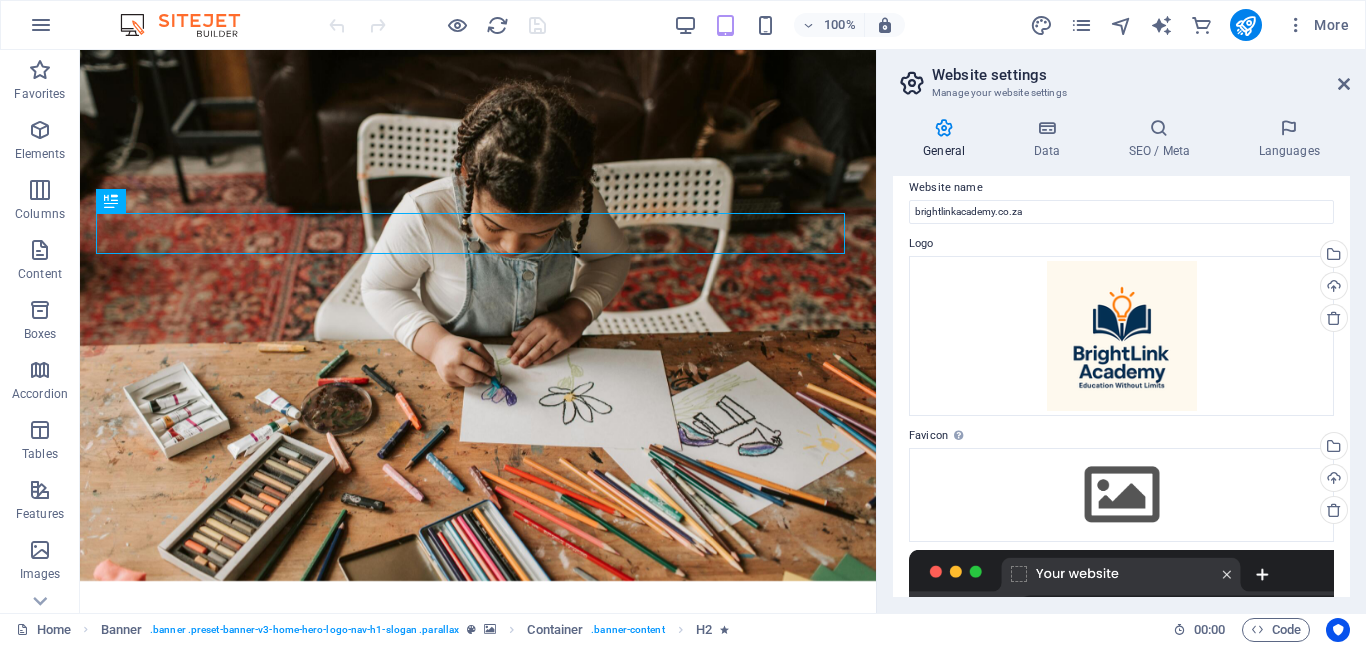 scroll, scrollTop: 0, scrollLeft: 0, axis: both 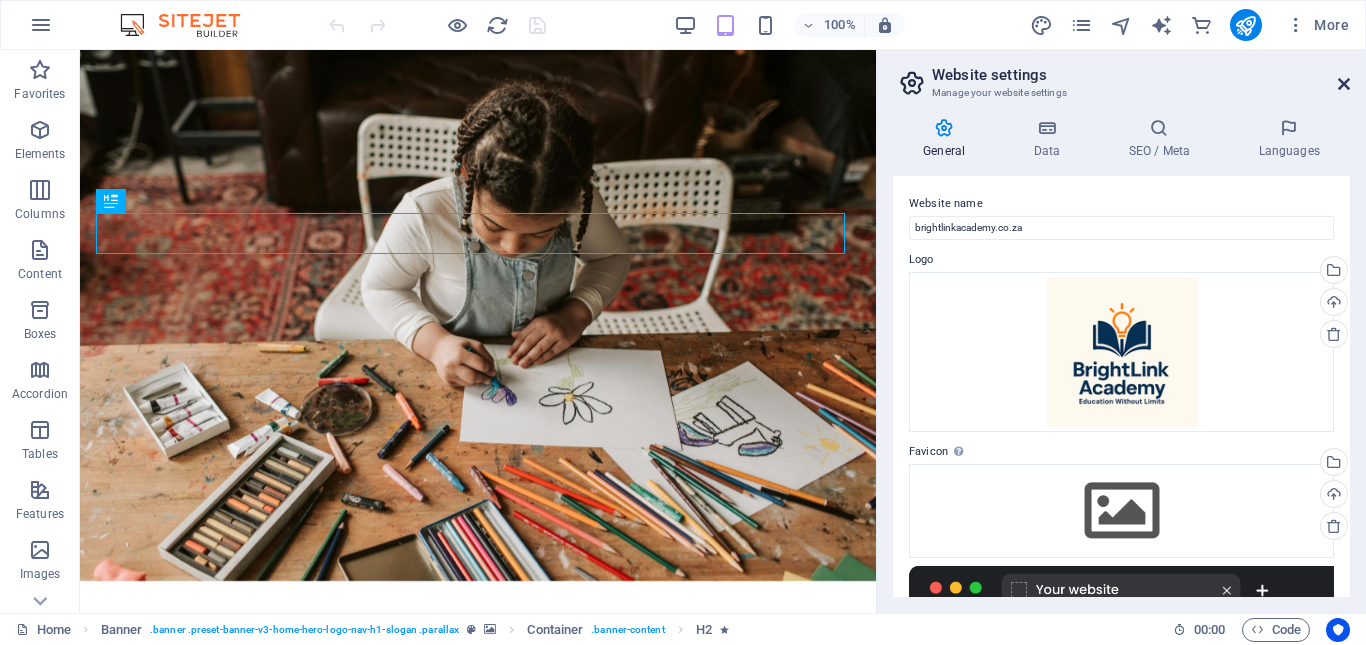 click at bounding box center [1344, 84] 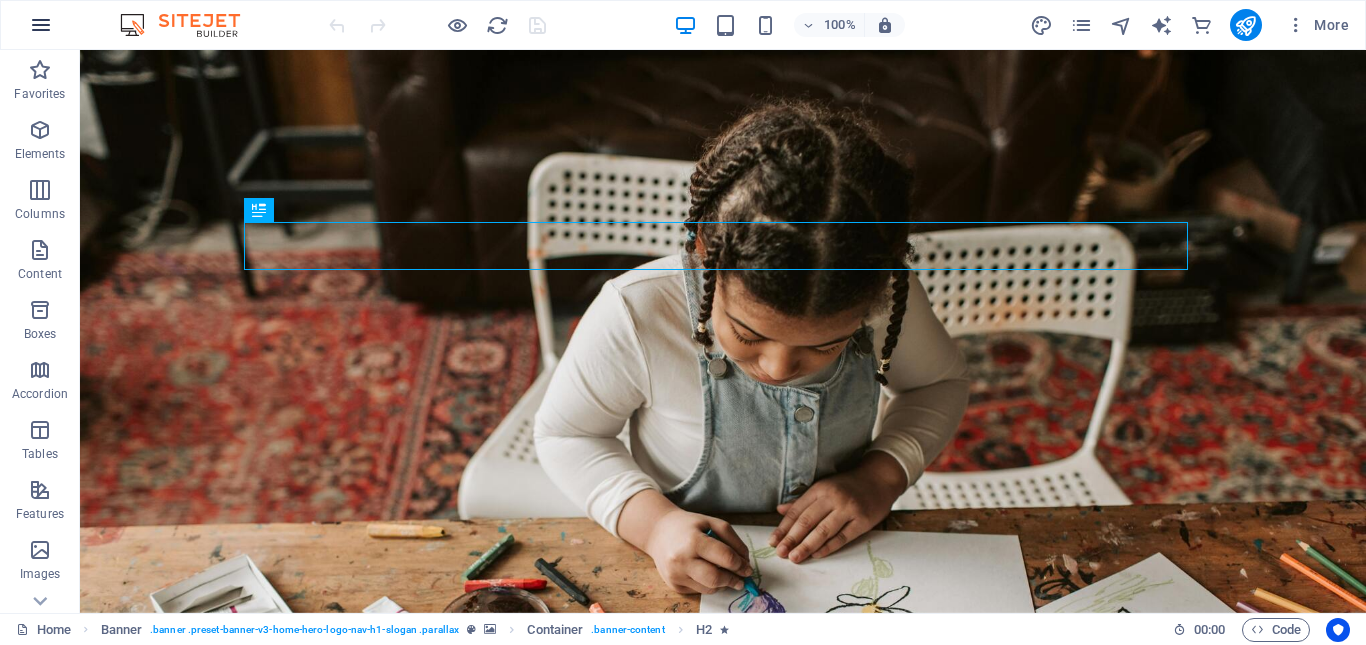 click at bounding box center [41, 25] 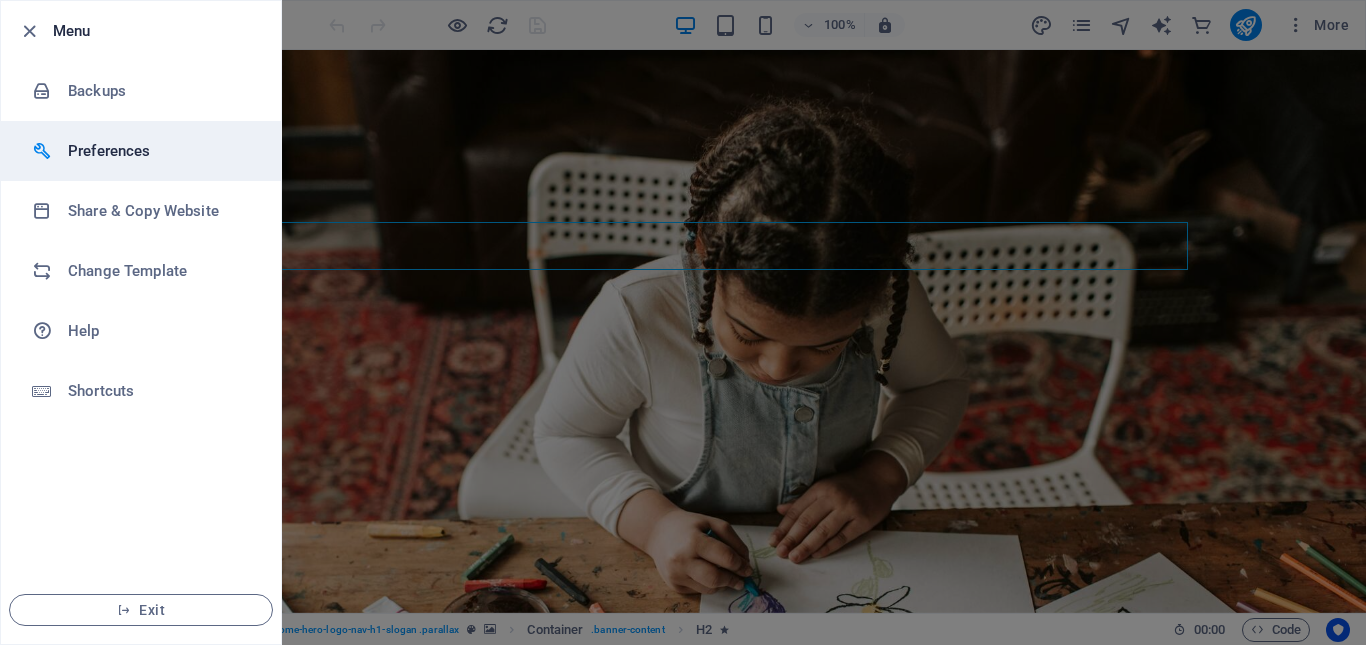 click on "Preferences" at bounding box center [160, 151] 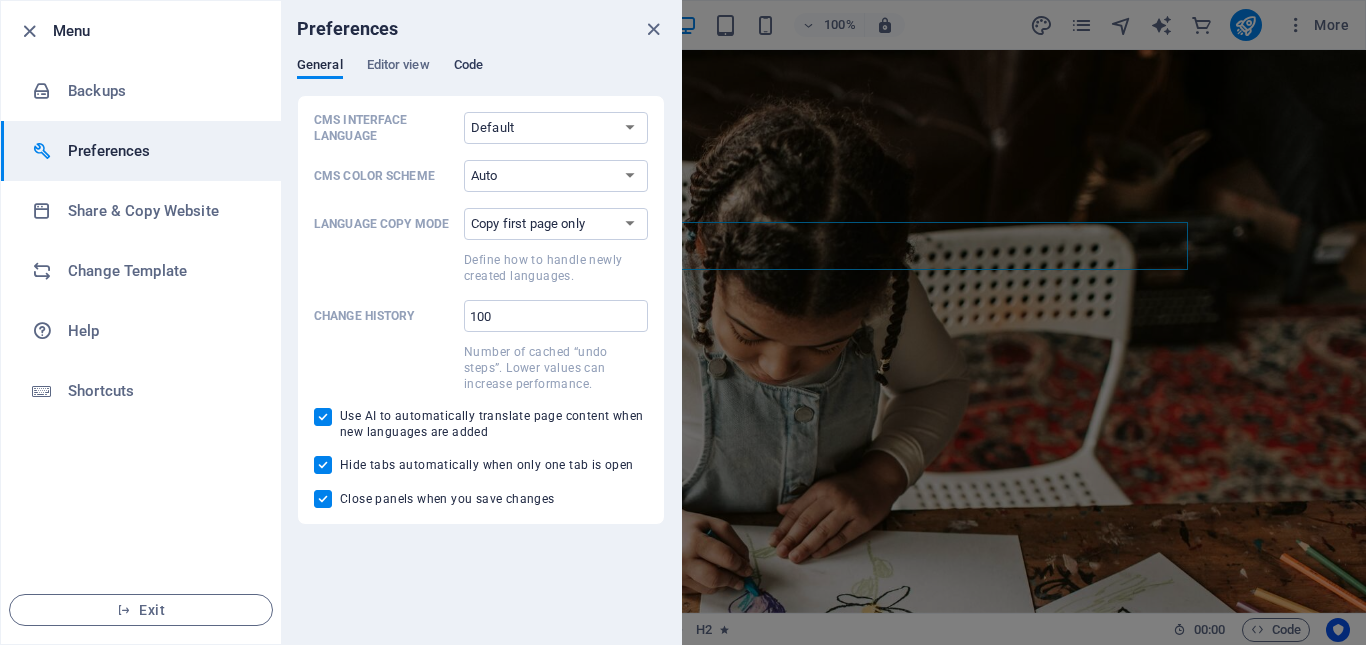 click on "Code" at bounding box center (468, 67) 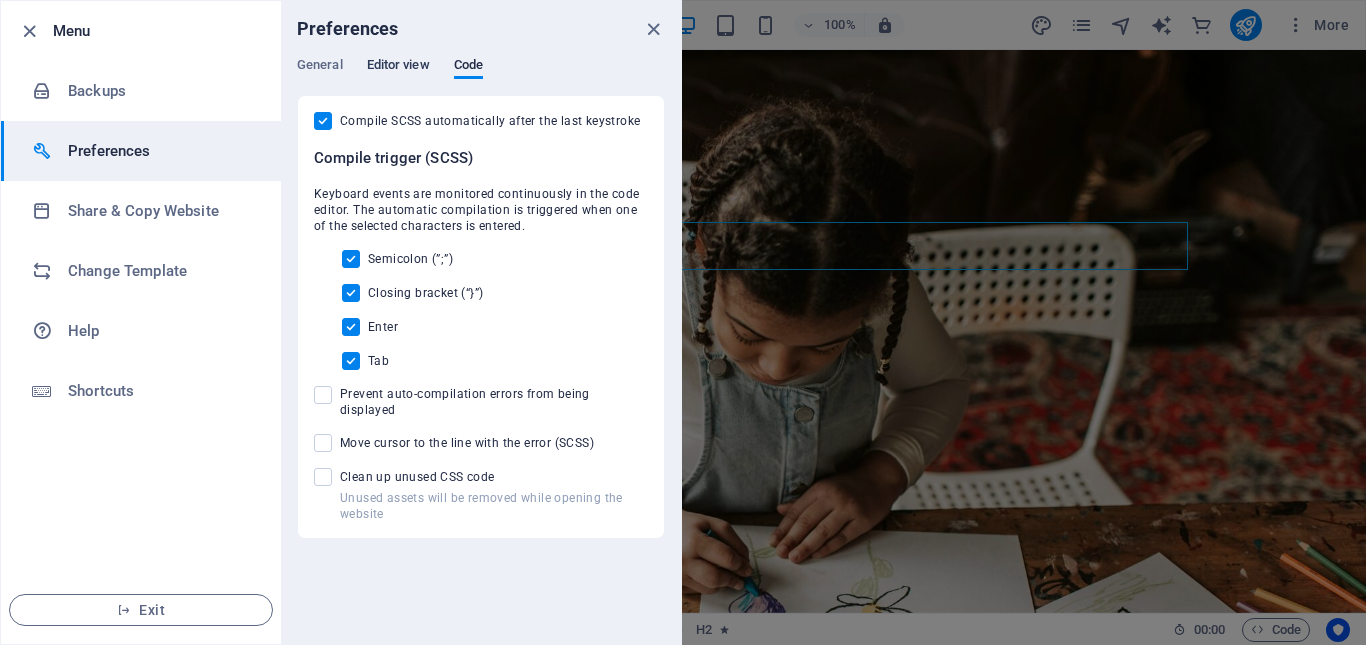 click on "Editor view" at bounding box center [398, 67] 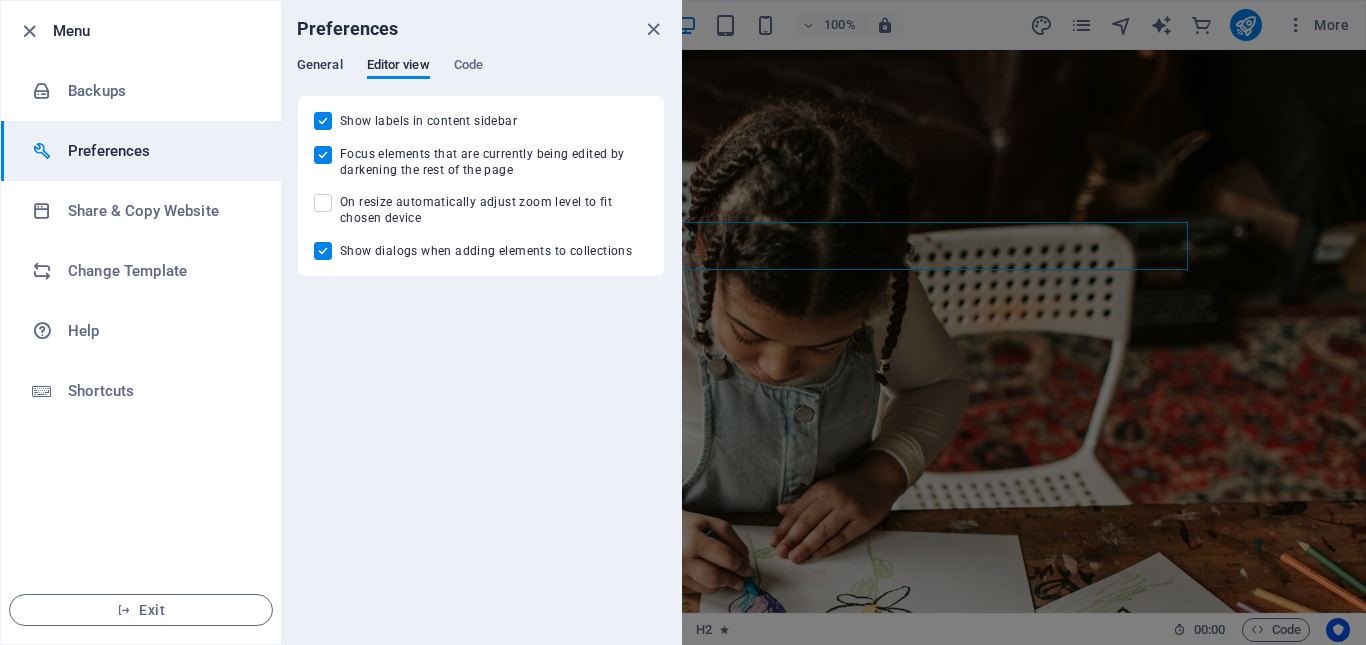 click on "General" at bounding box center (320, 67) 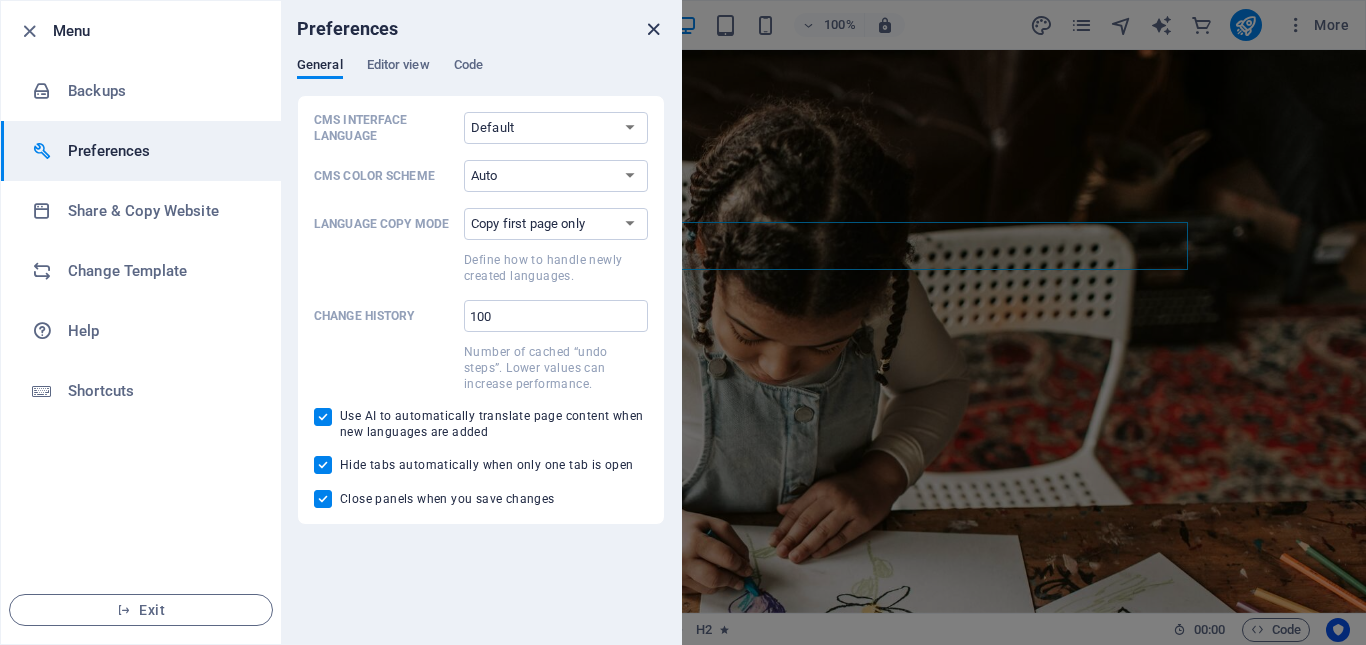 click at bounding box center (653, 29) 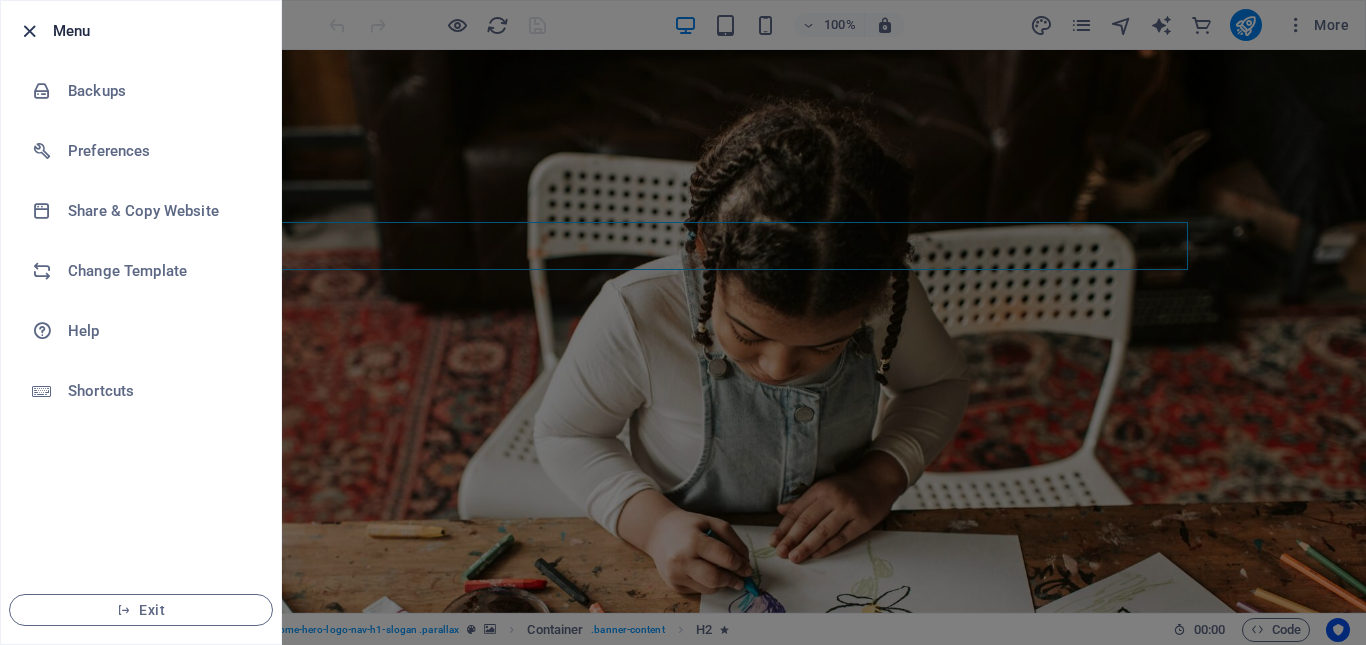 click at bounding box center (29, 31) 